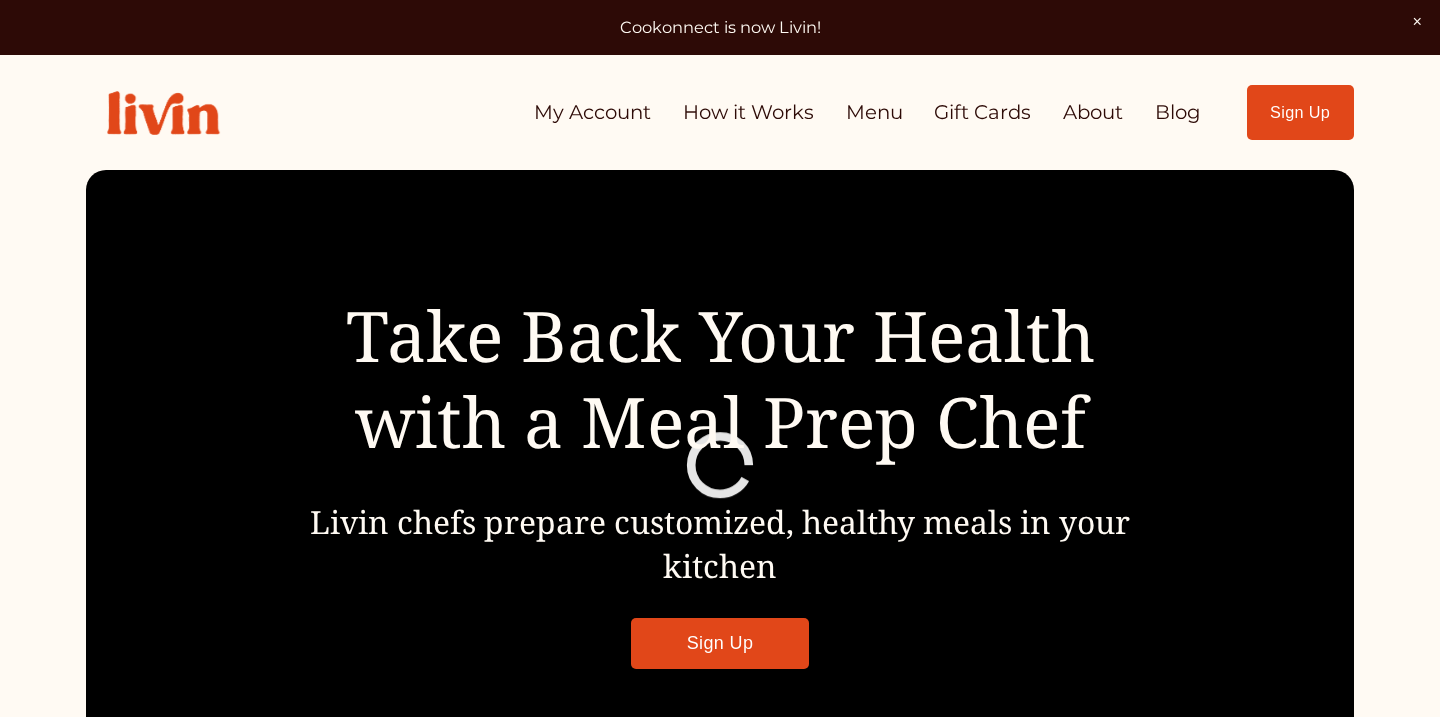 scroll, scrollTop: 0, scrollLeft: 0, axis: both 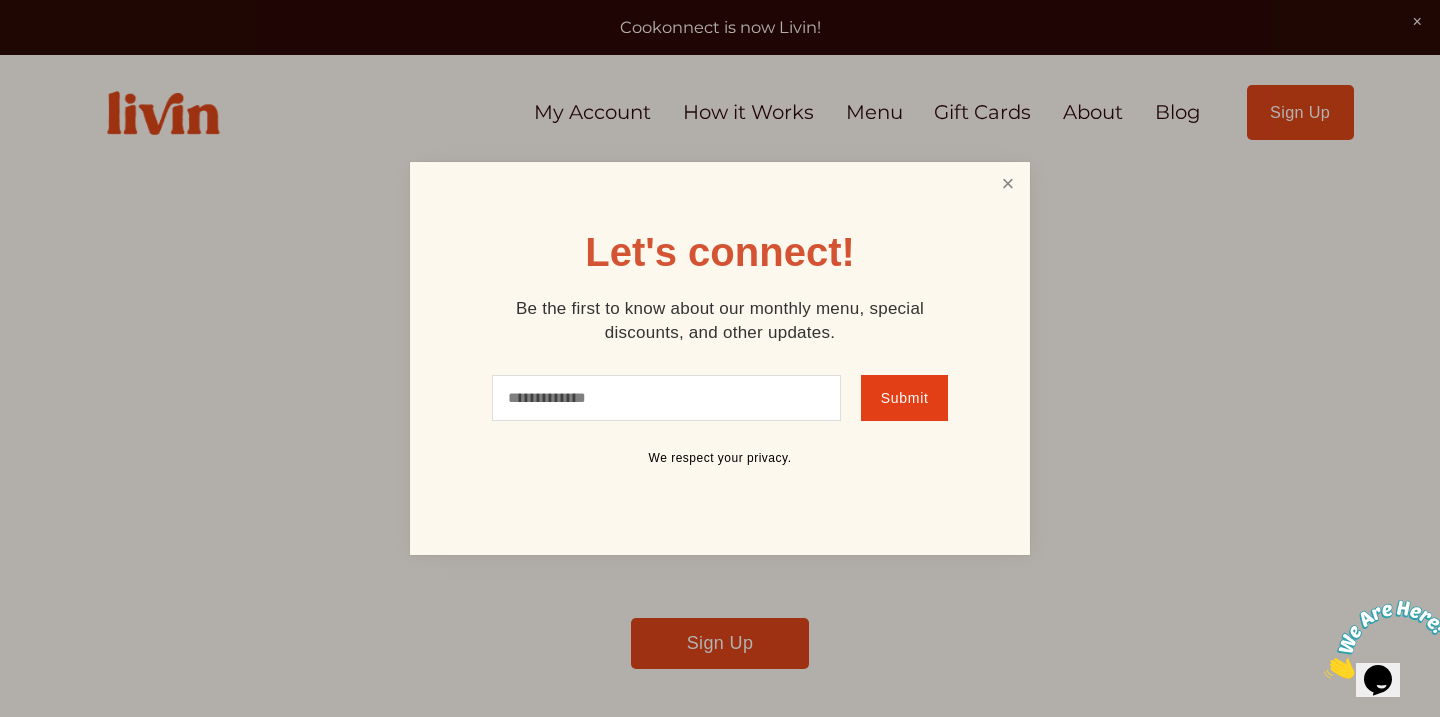 click at bounding box center (1008, 183) 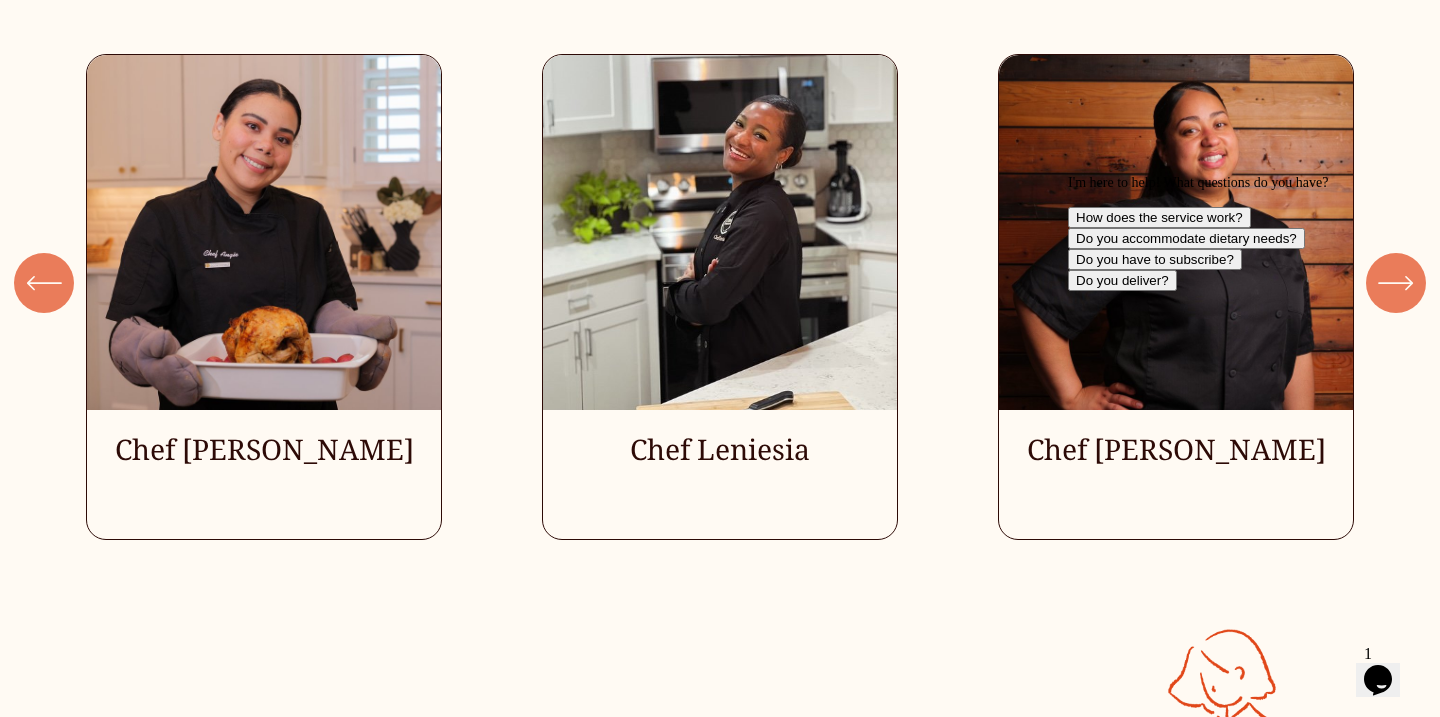 scroll, scrollTop: 5304, scrollLeft: 0, axis: vertical 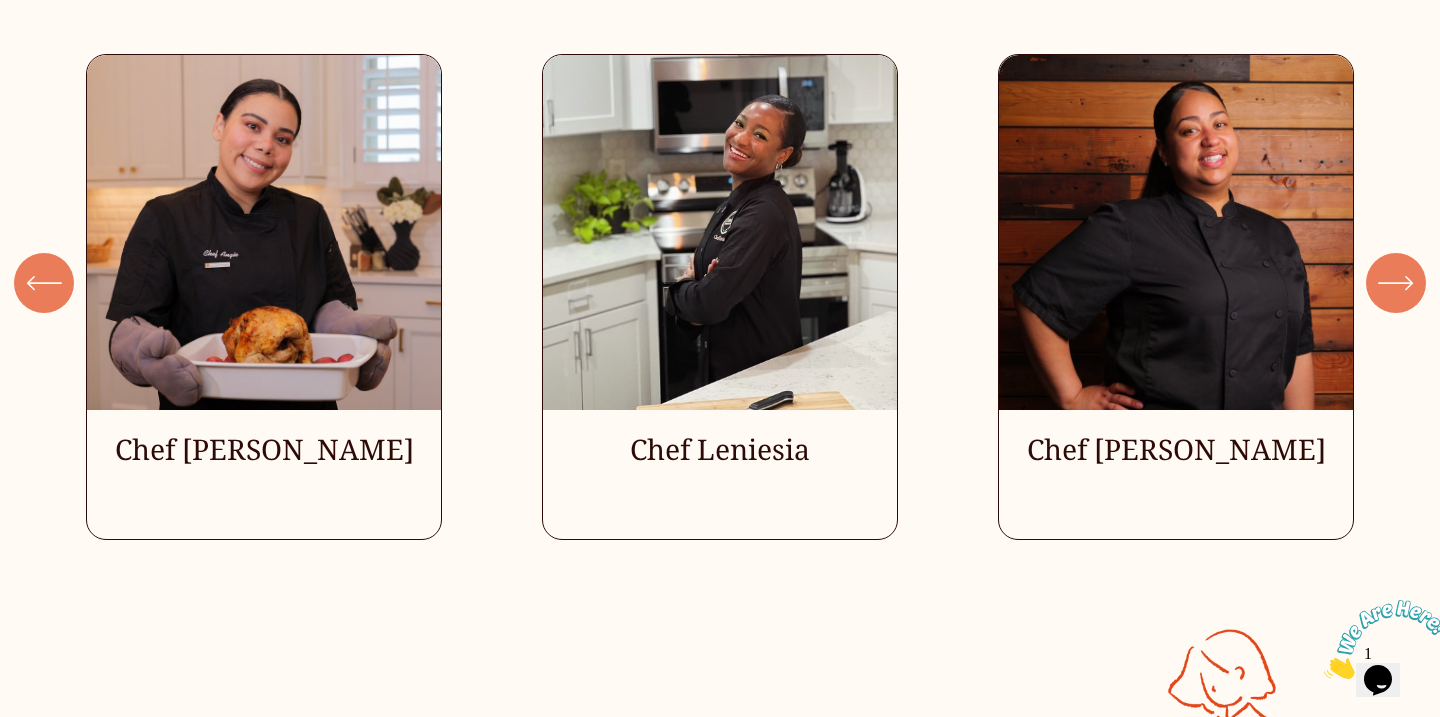 click 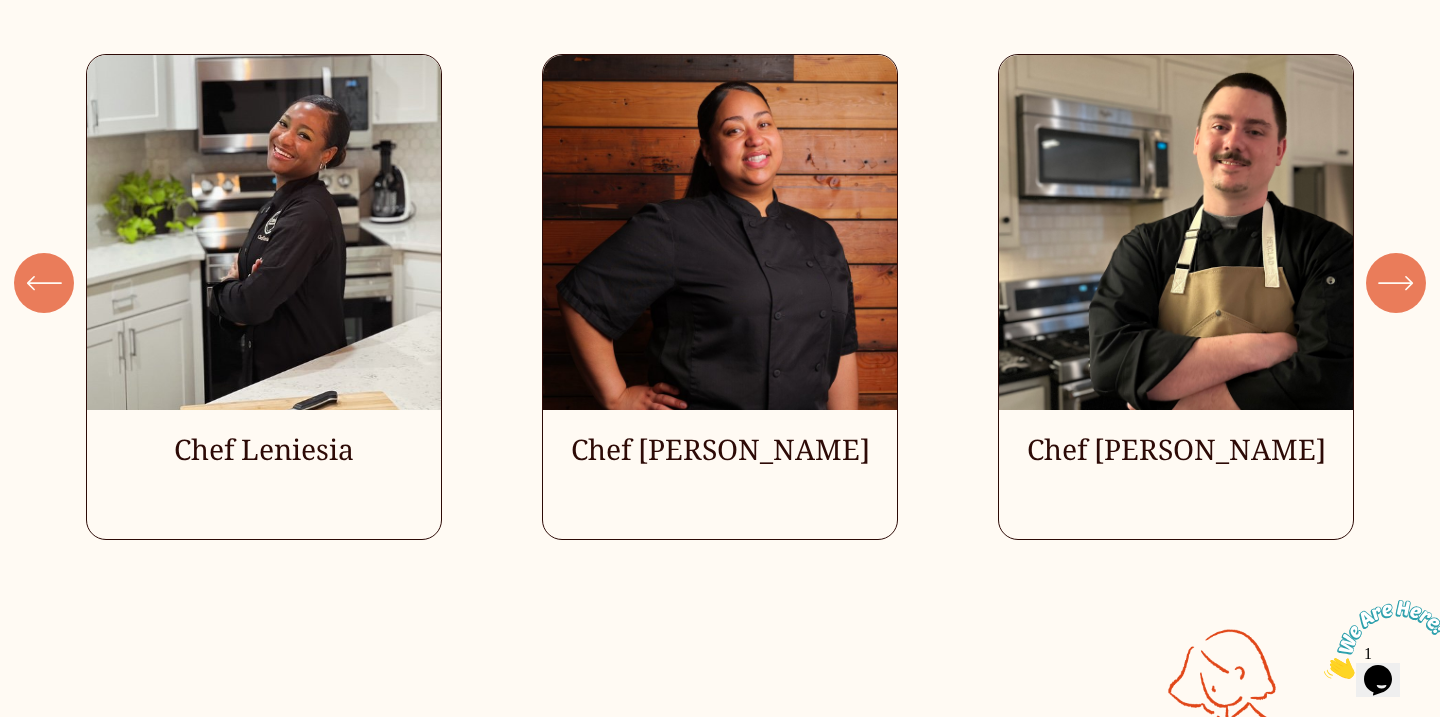 click 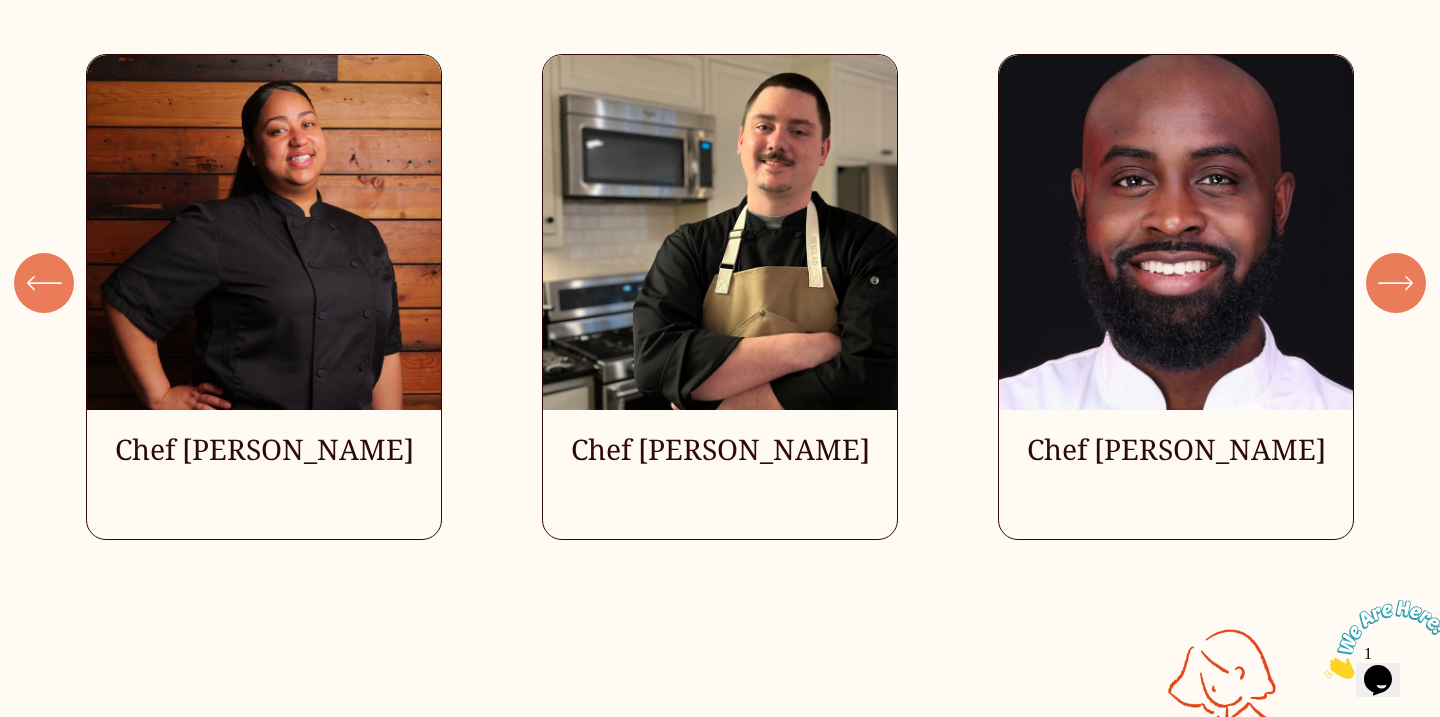 click 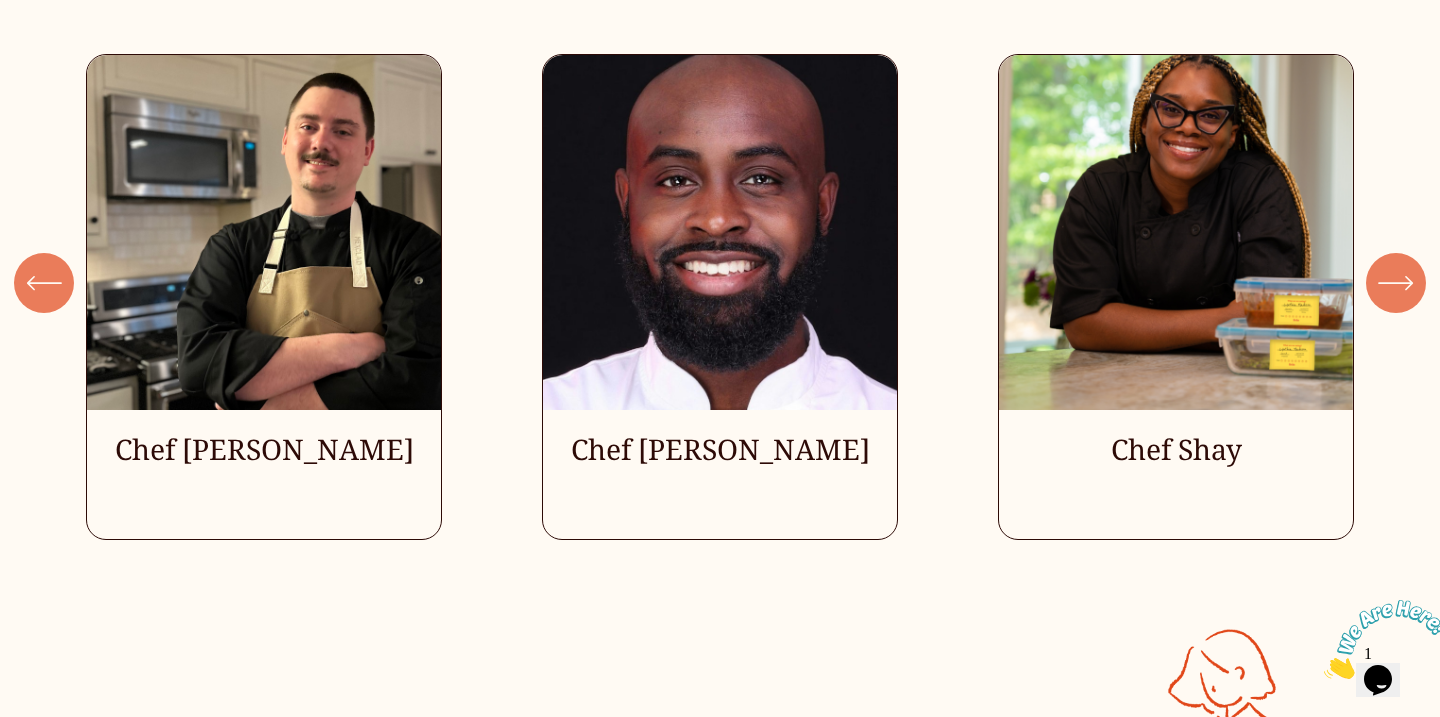click 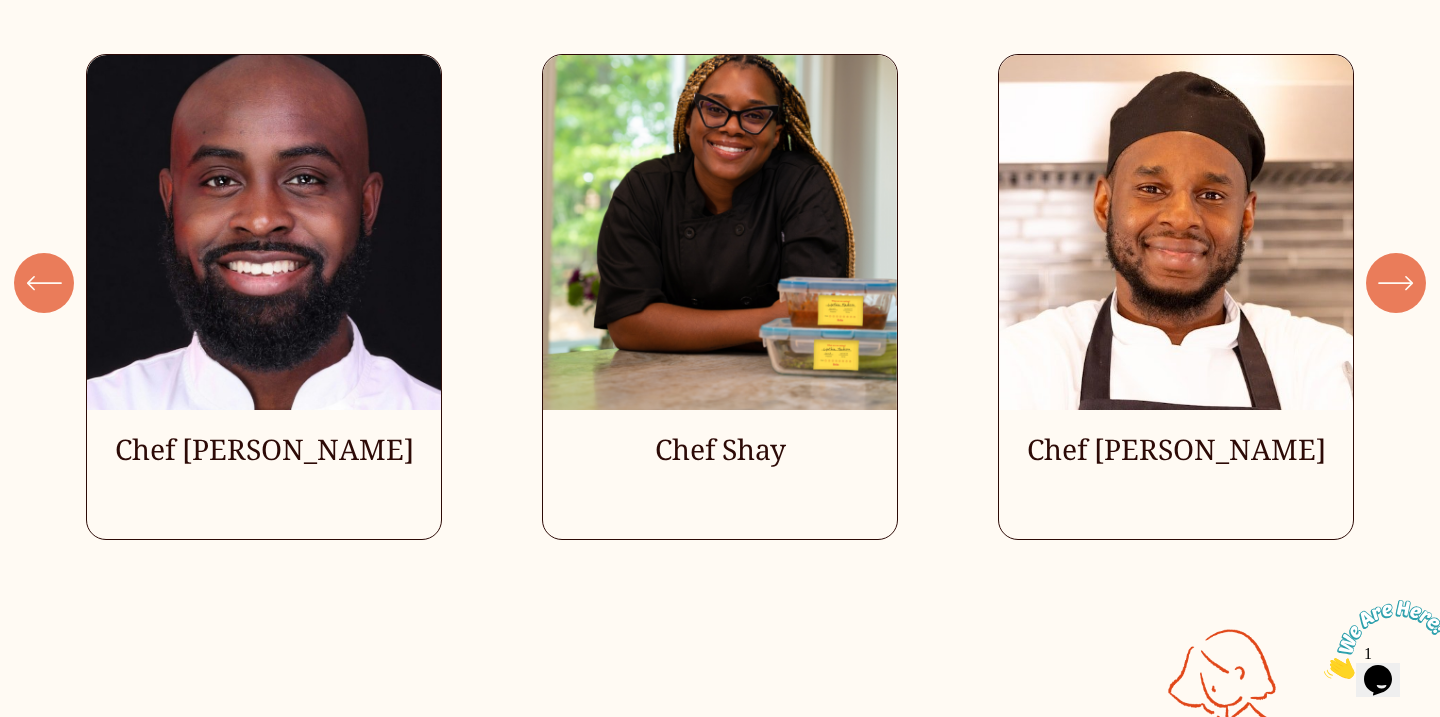 click 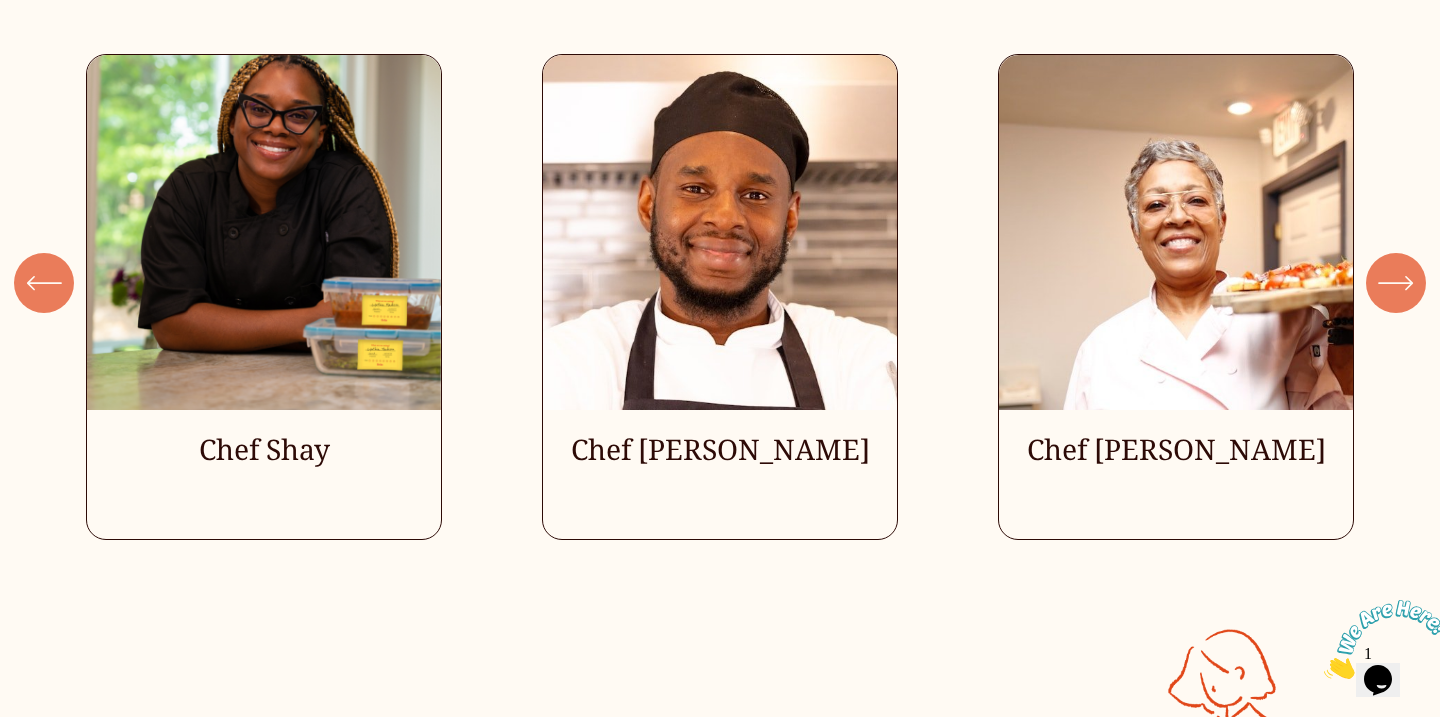 click 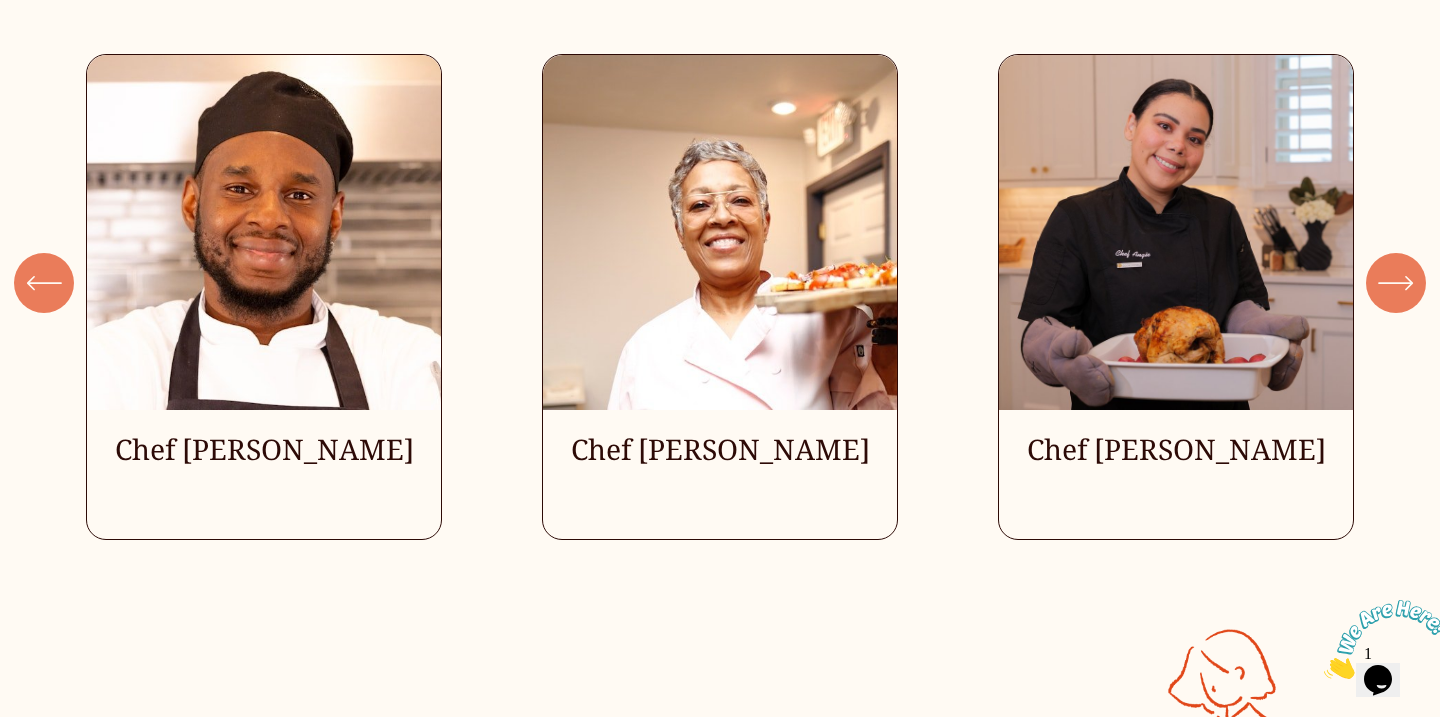 click on "Chef [PERSON_NAME]
Chef Leniesia" 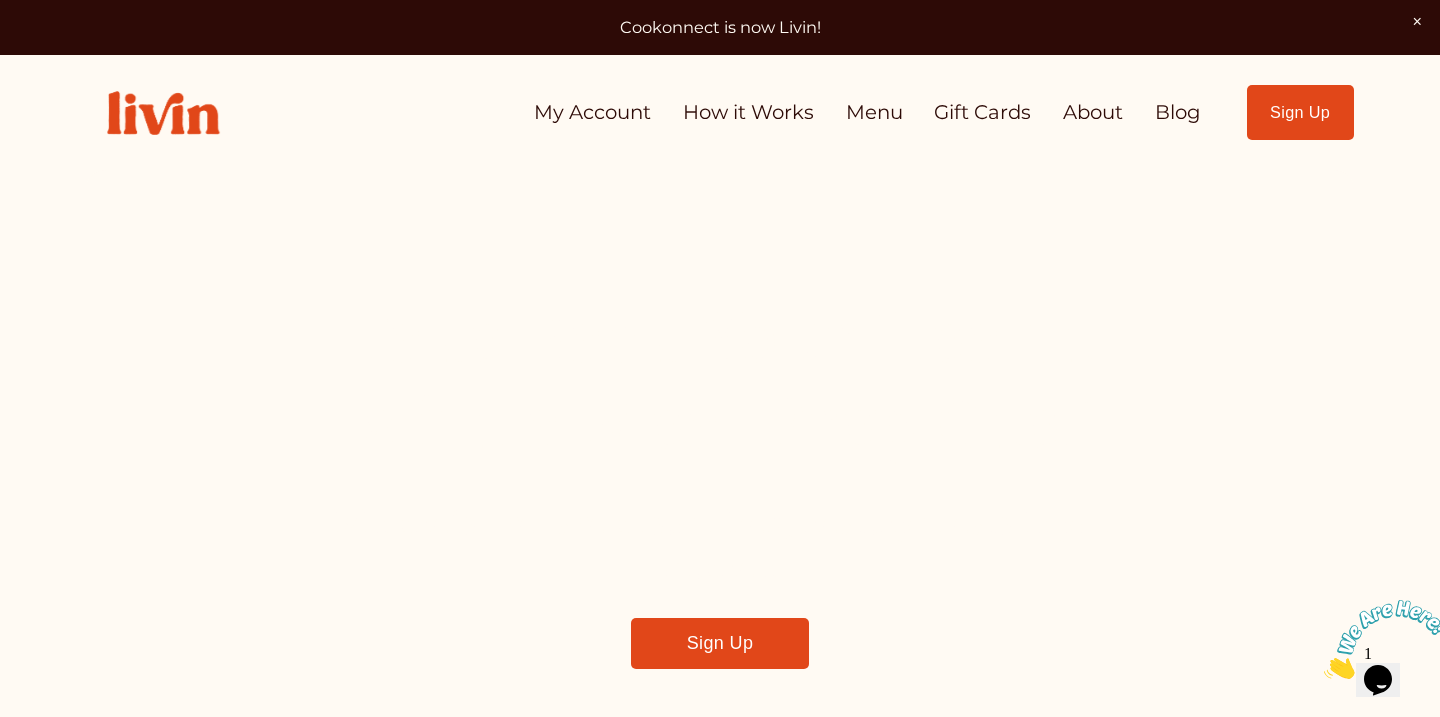 scroll, scrollTop: 0, scrollLeft: 0, axis: both 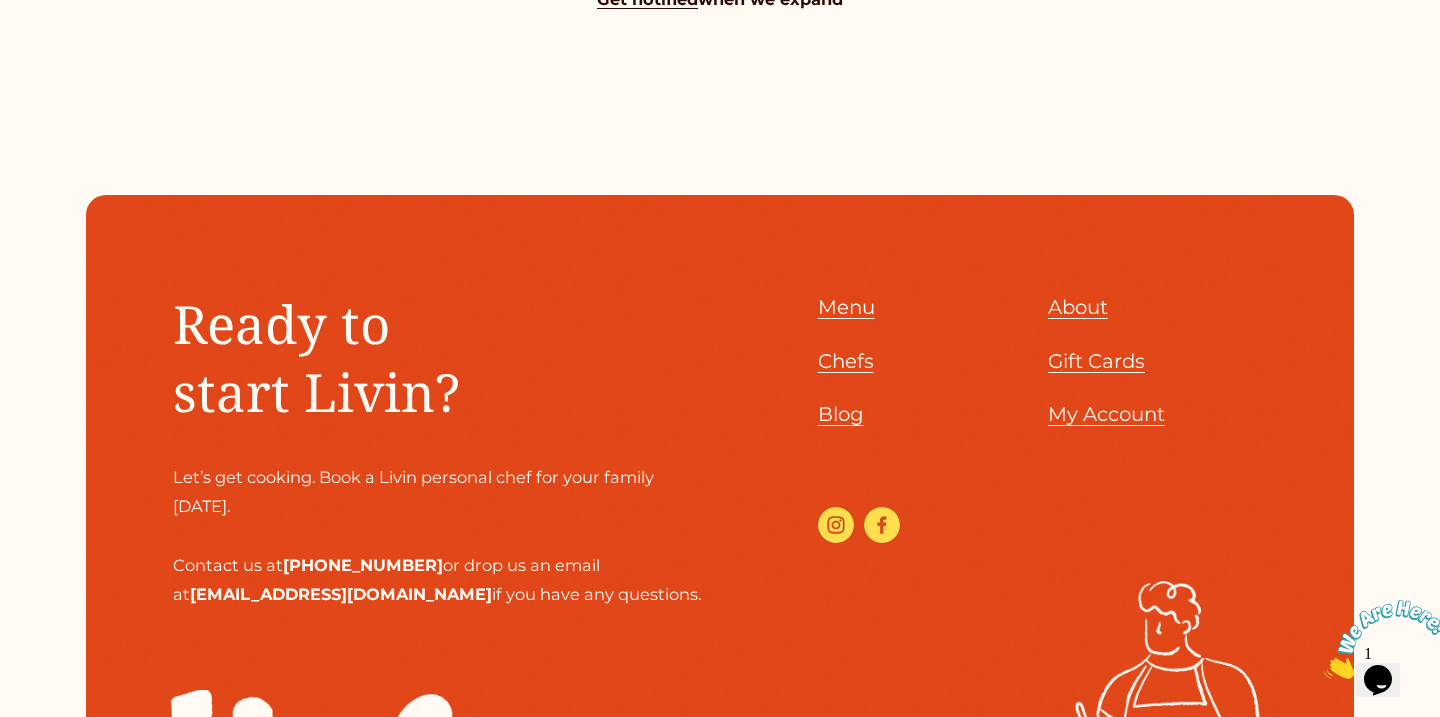 click on "Chefs" at bounding box center (846, 361) 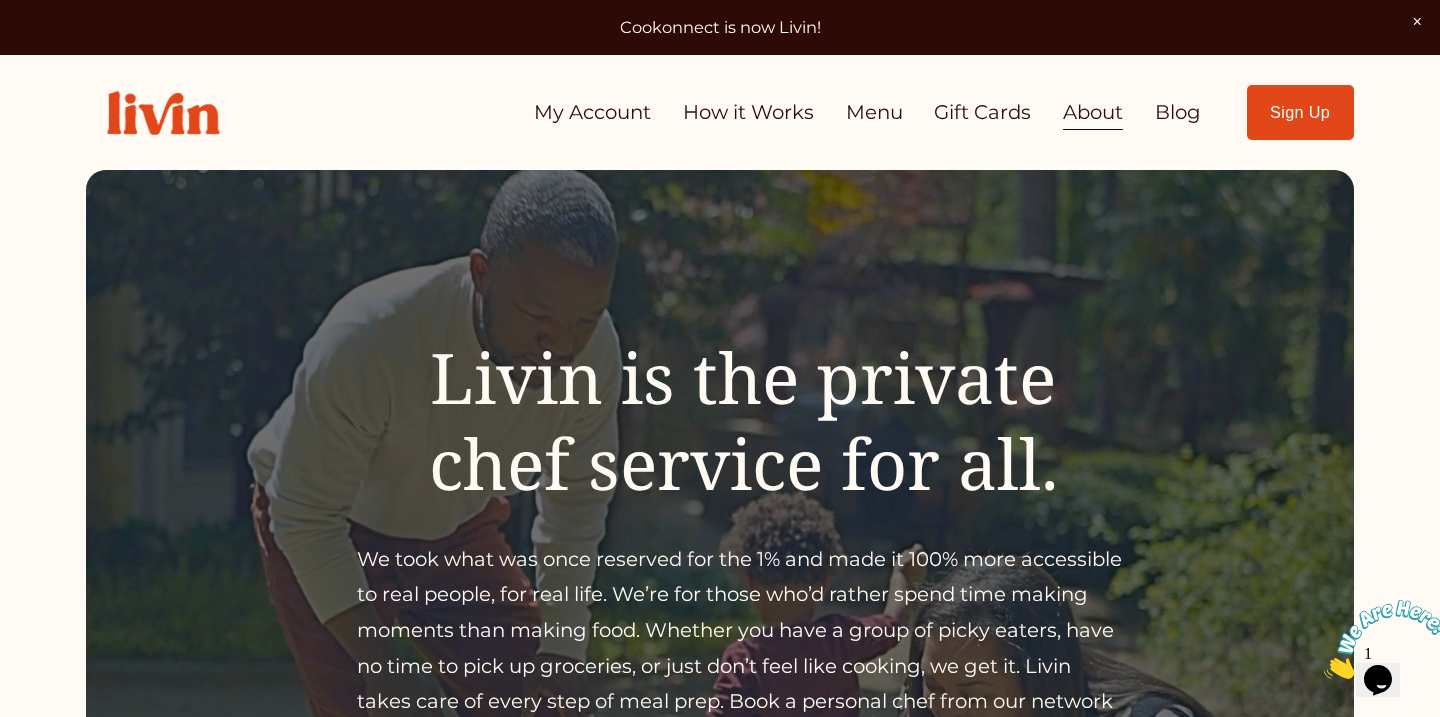 scroll, scrollTop: 0, scrollLeft: 0, axis: both 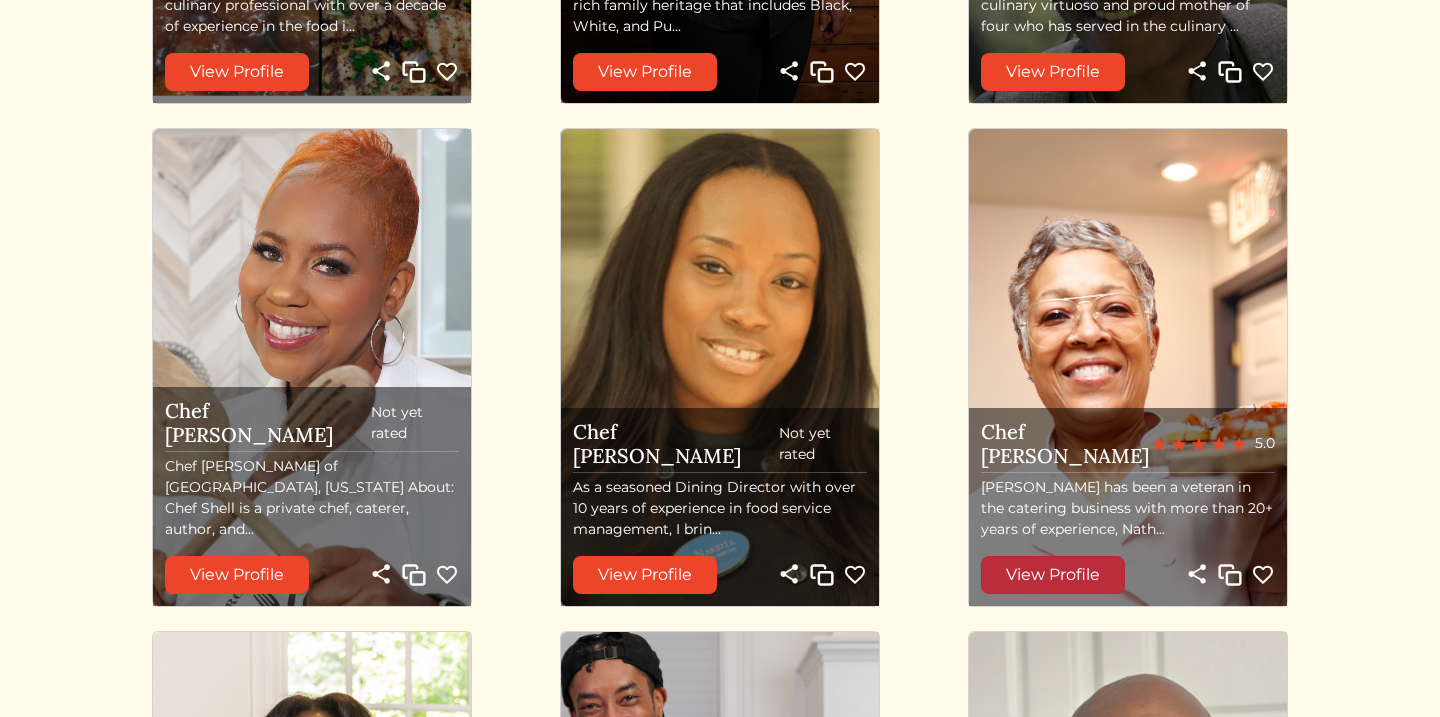 click on "View Profile" at bounding box center (1053, 575) 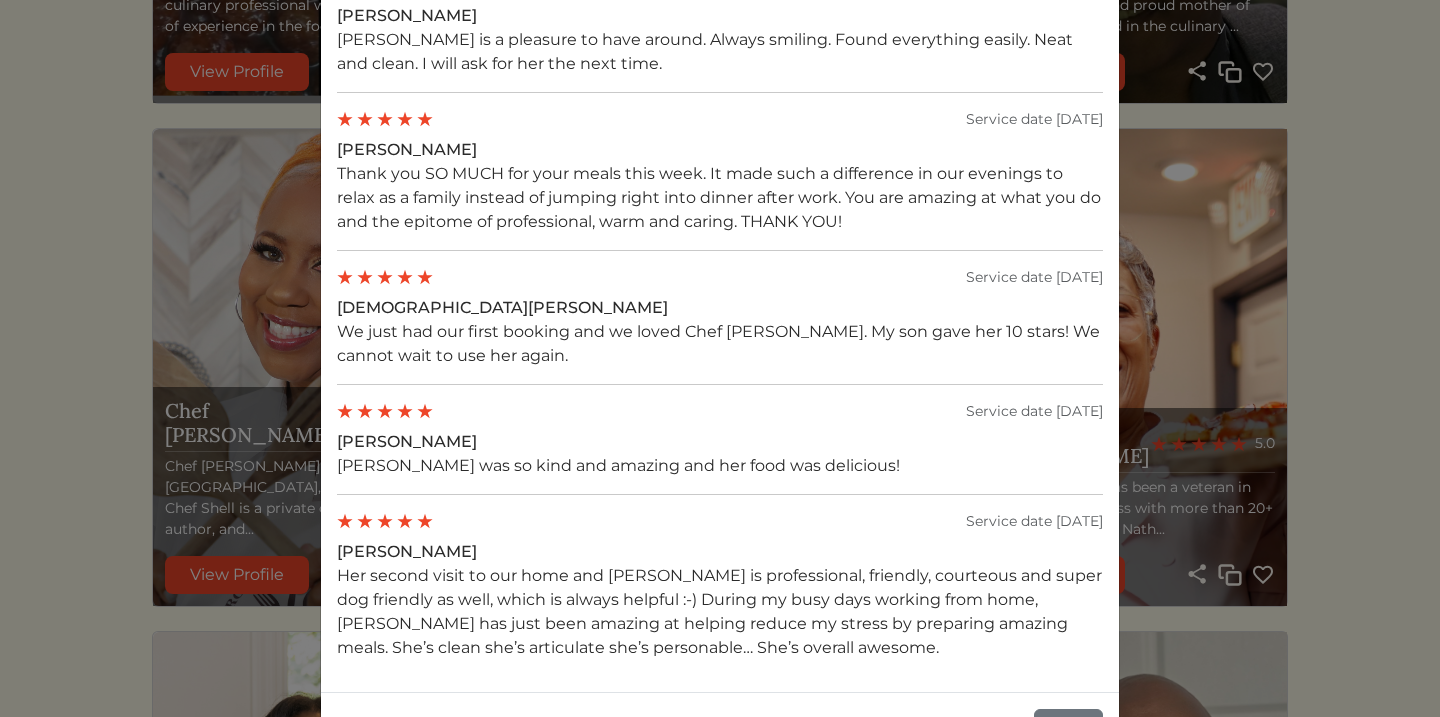 scroll, scrollTop: 2454, scrollLeft: 0, axis: vertical 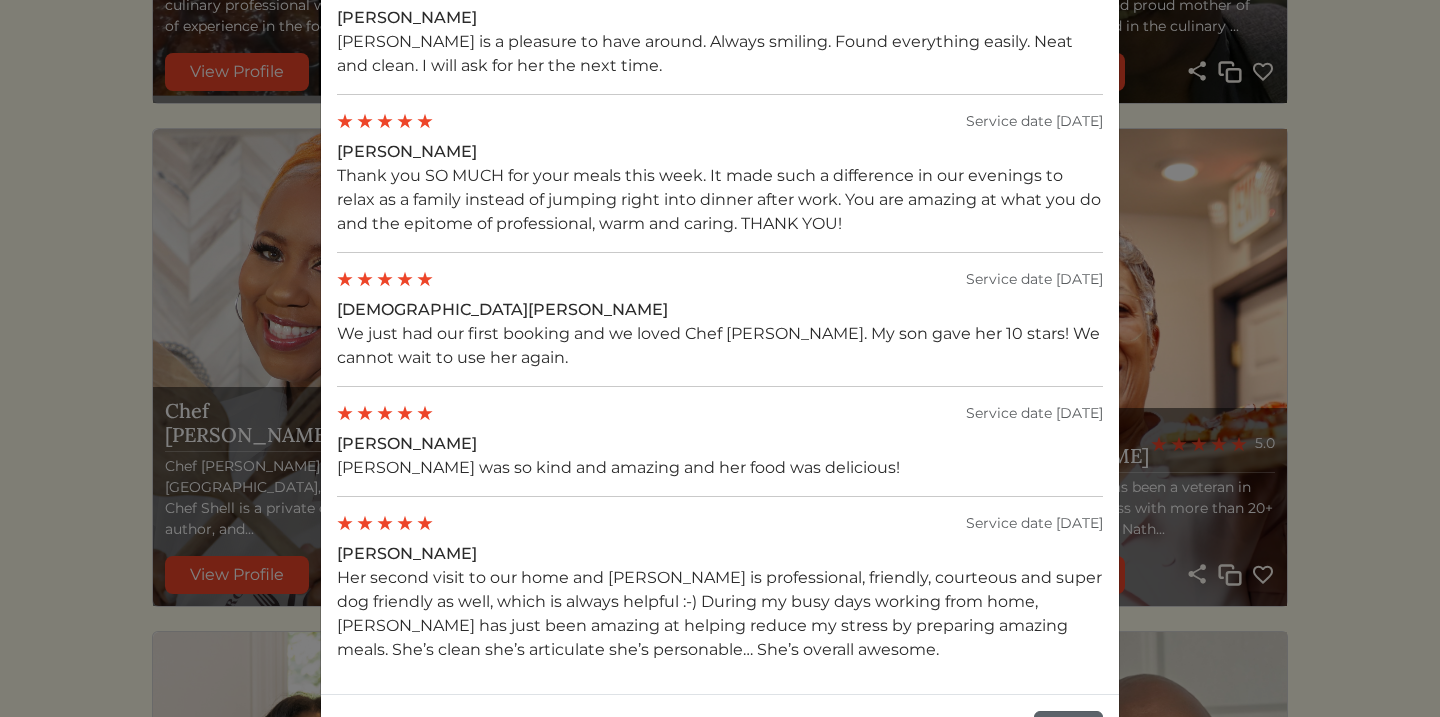 click on "Close" at bounding box center (1068, 730) 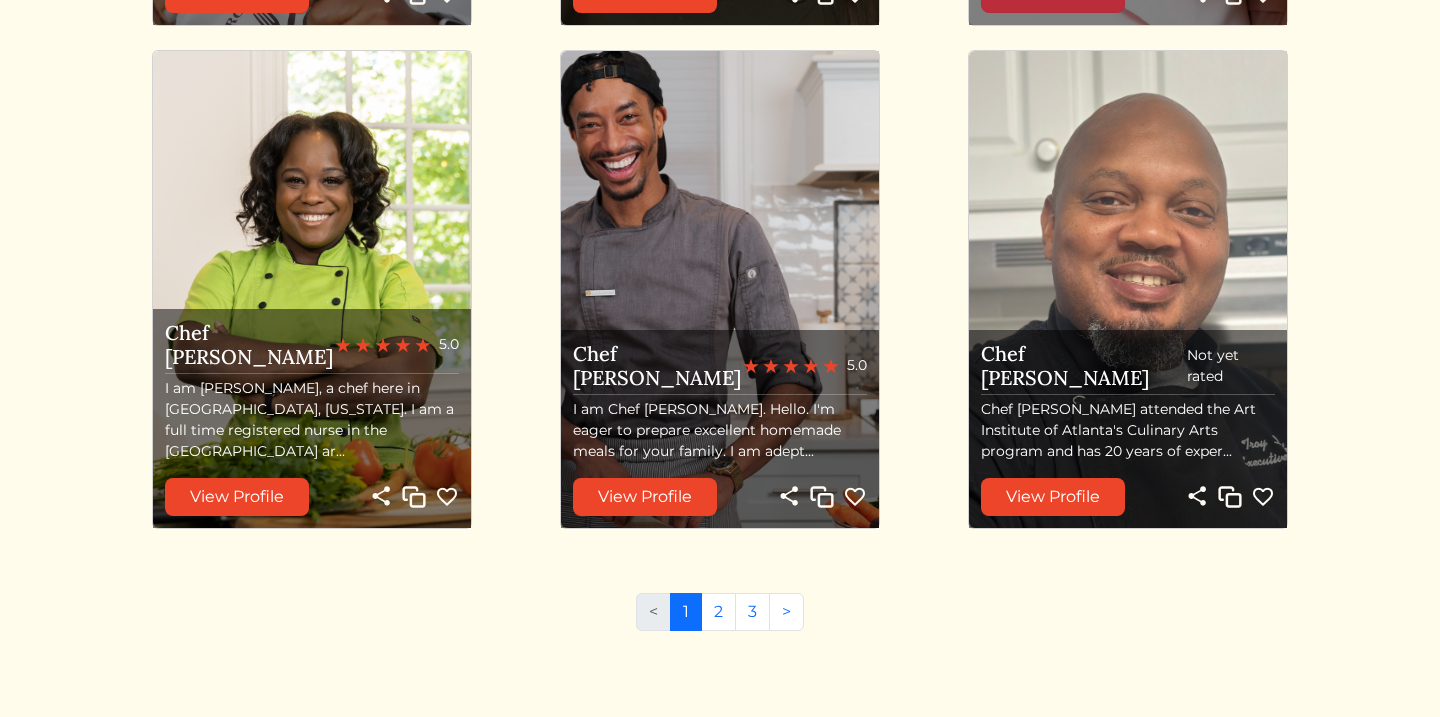 scroll, scrollTop: 2129, scrollLeft: 0, axis: vertical 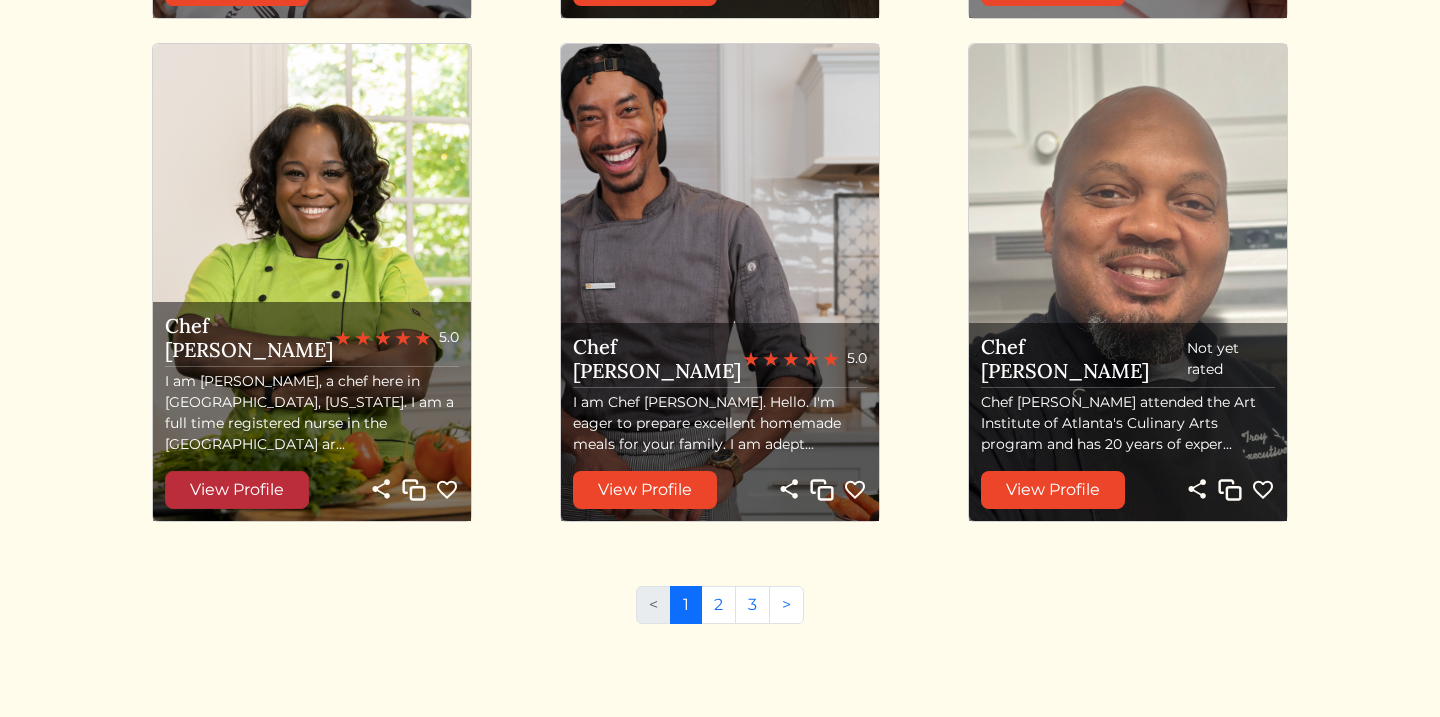 click on "View Profile" at bounding box center (237, 490) 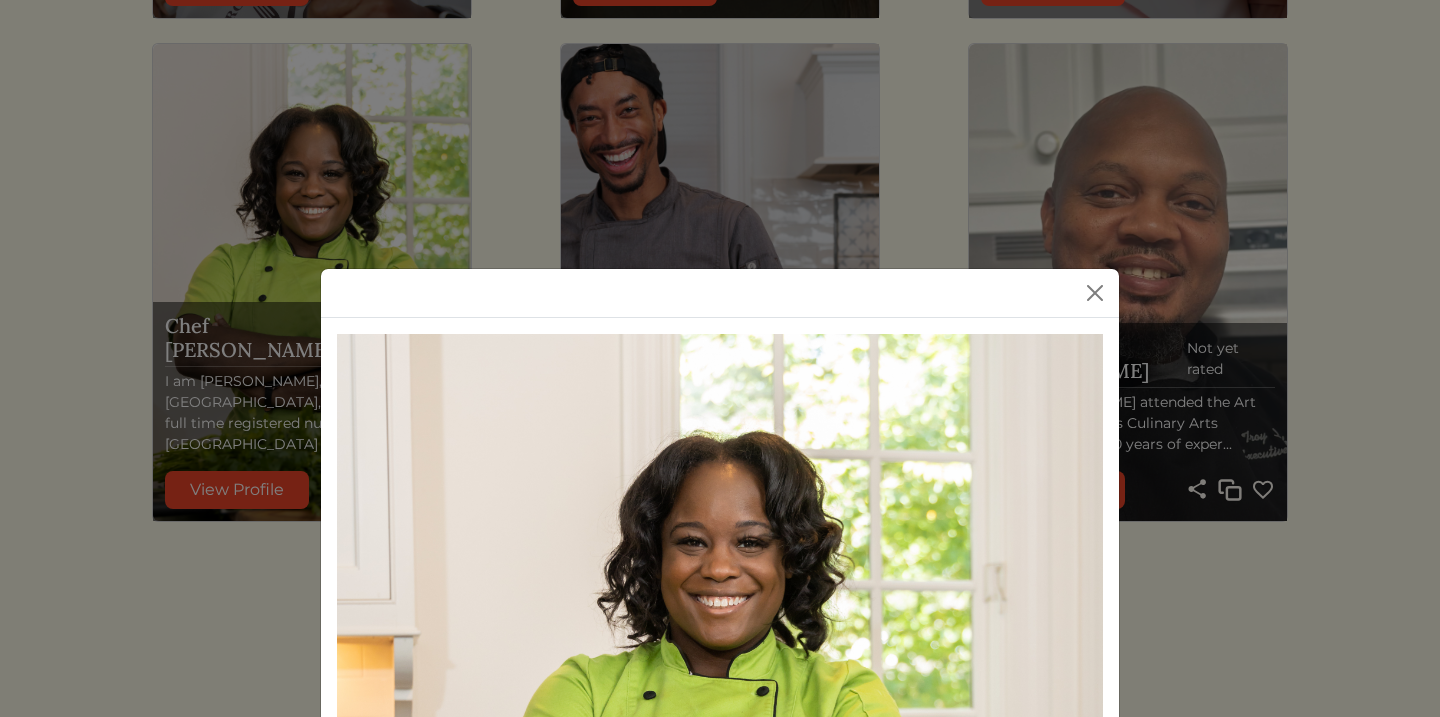 scroll, scrollTop: 0, scrollLeft: 0, axis: both 